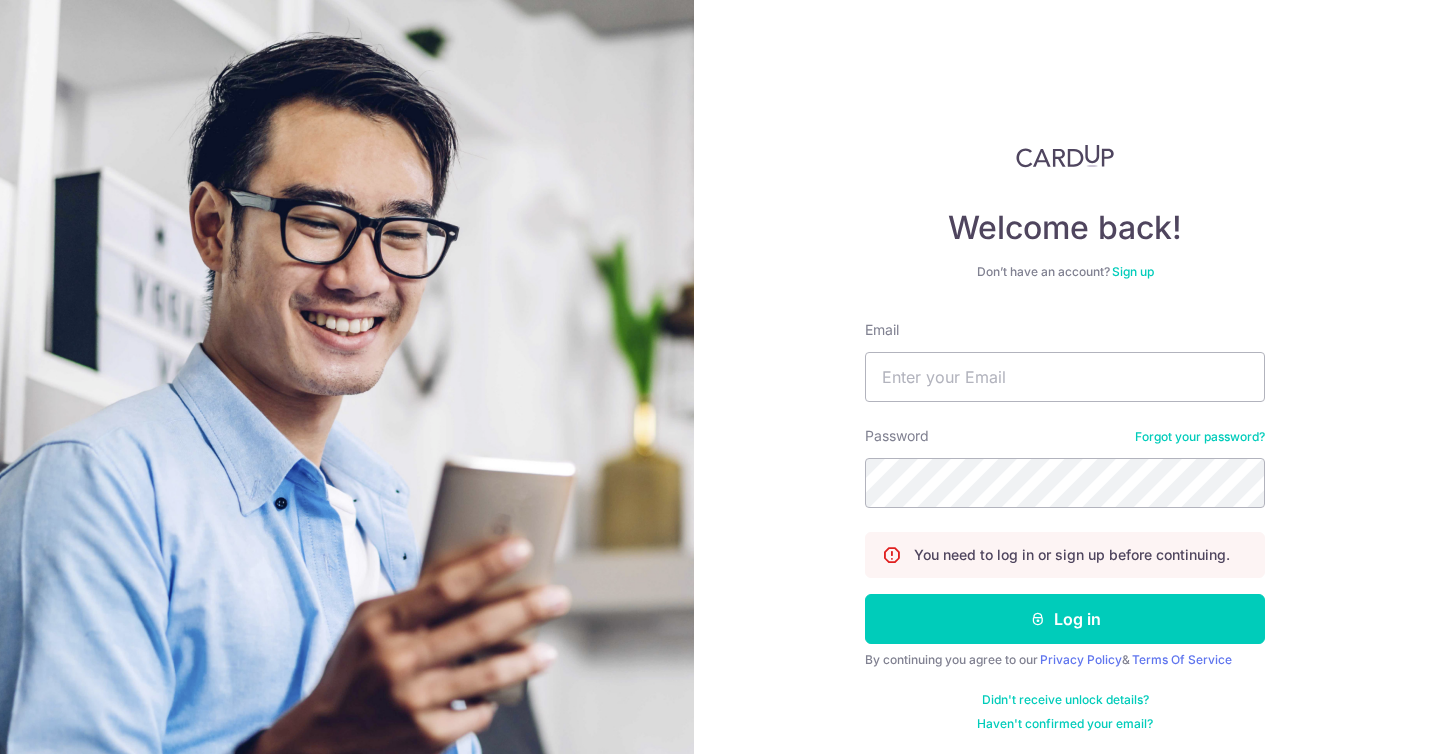 click on "Email" at bounding box center [1065, 377] 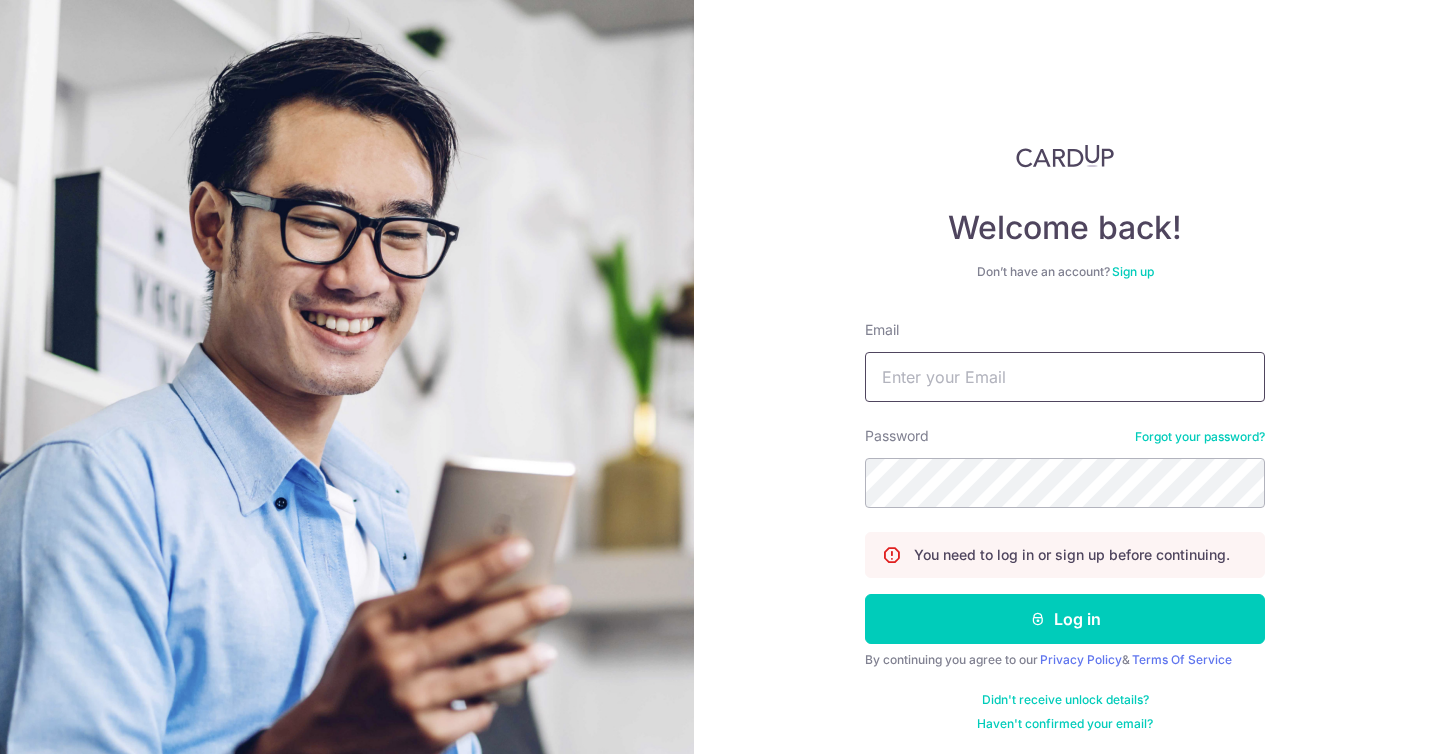 type on "mattstapleton@hotmail.com" 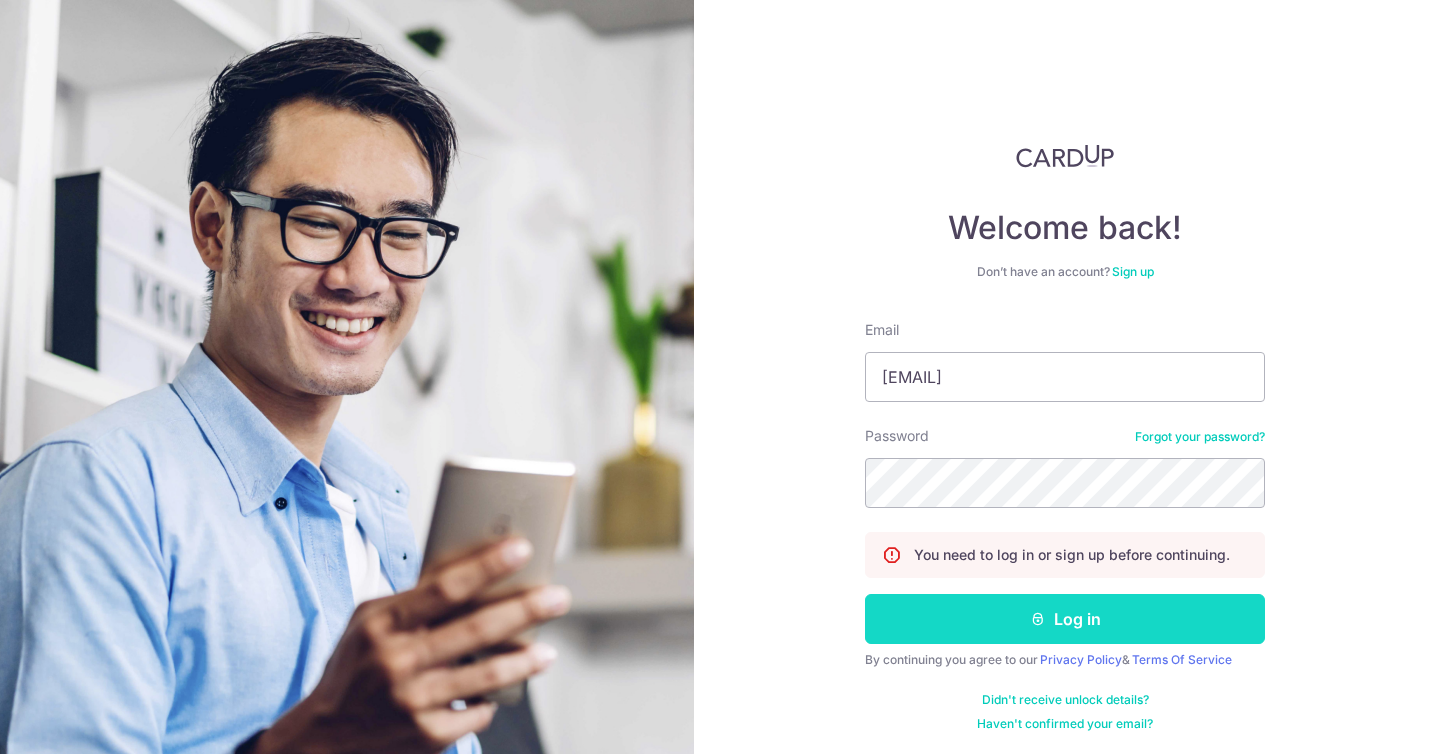 click on "Log in" at bounding box center (1065, 619) 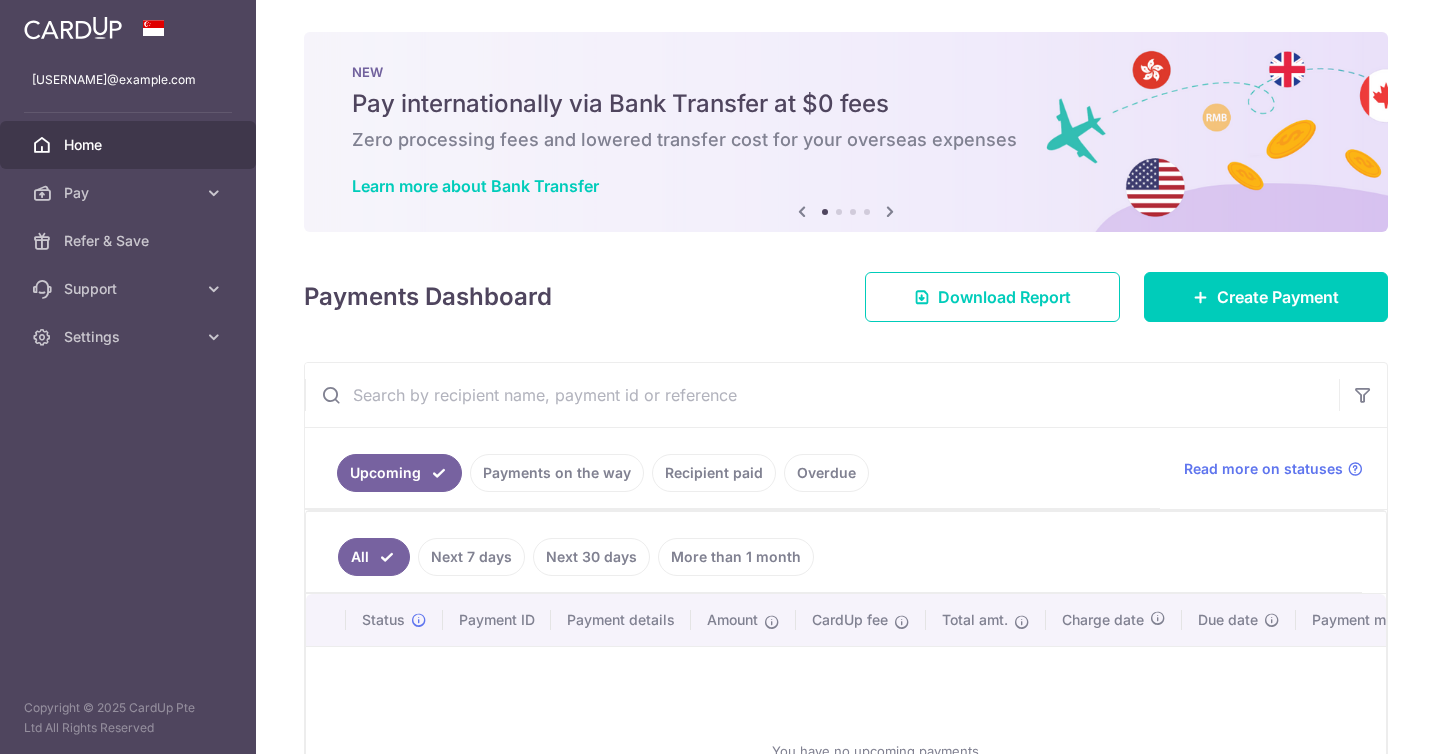 scroll, scrollTop: 0, scrollLeft: 0, axis: both 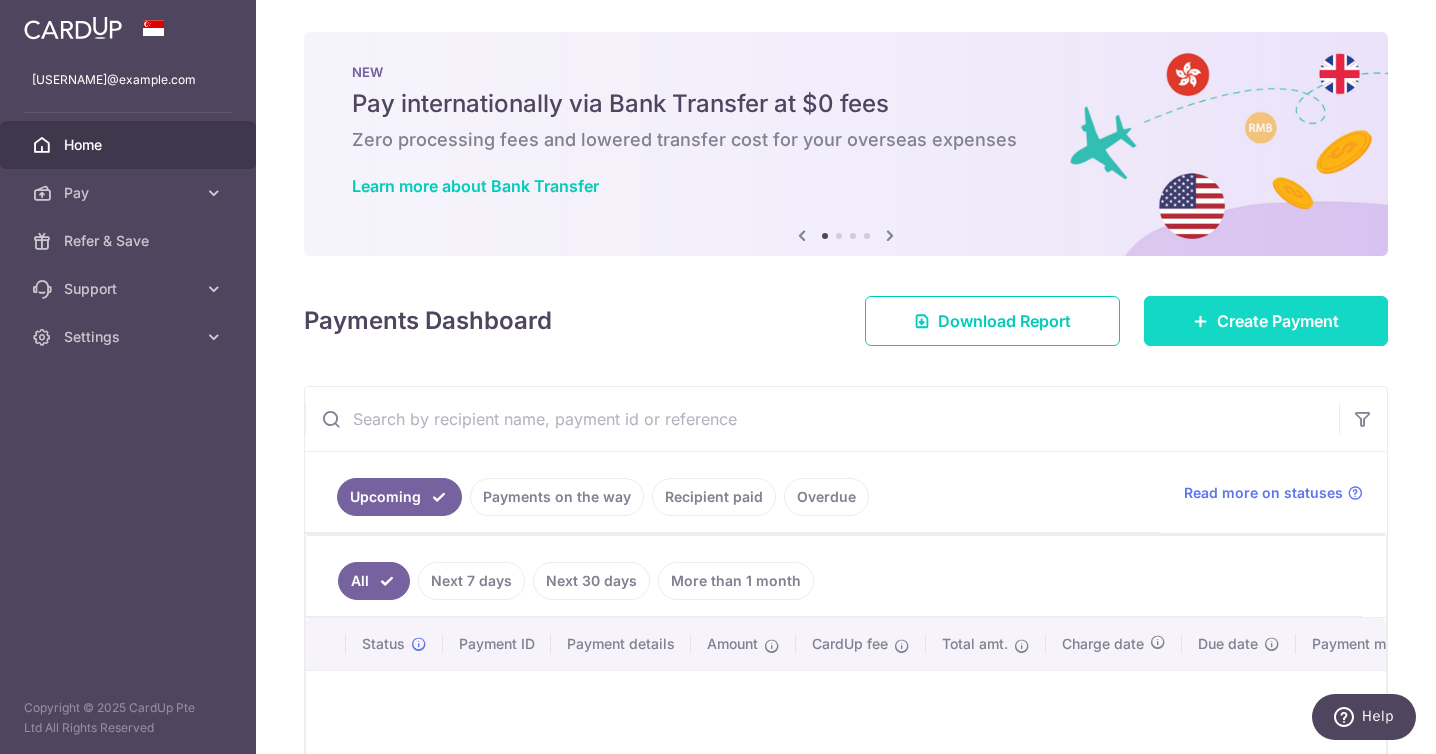 click on "Create Payment" at bounding box center (1278, 321) 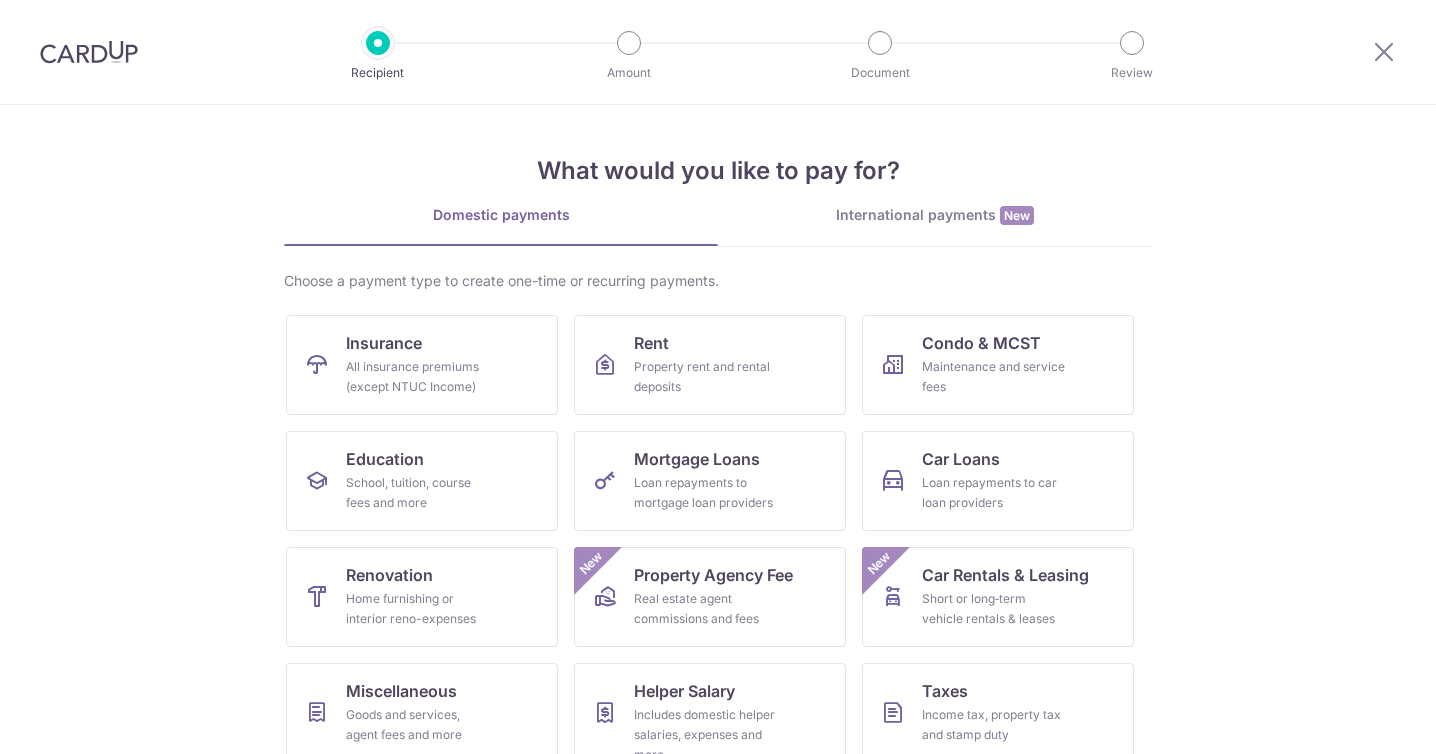 scroll, scrollTop: 0, scrollLeft: 0, axis: both 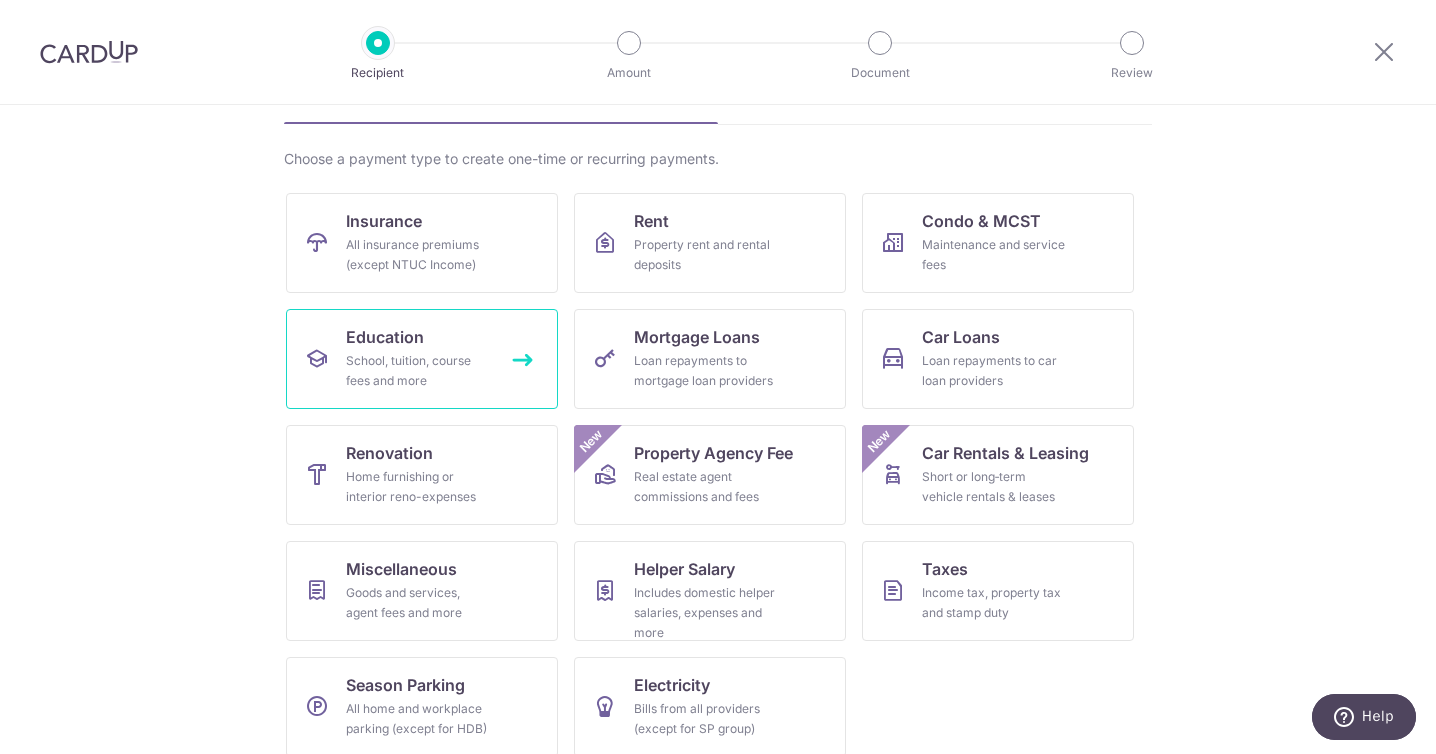 click on "School, tuition, course fees and more" at bounding box center (418, 371) 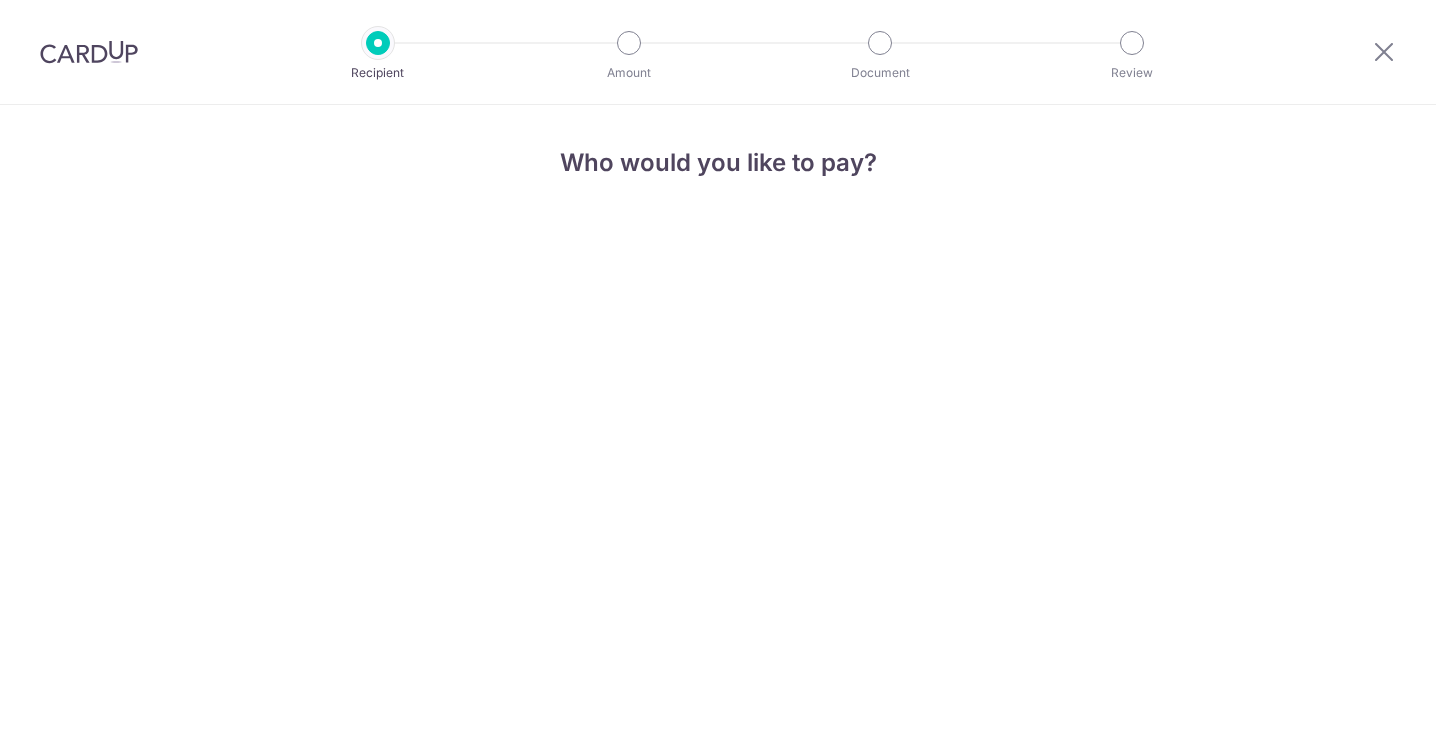 scroll, scrollTop: 0, scrollLeft: 0, axis: both 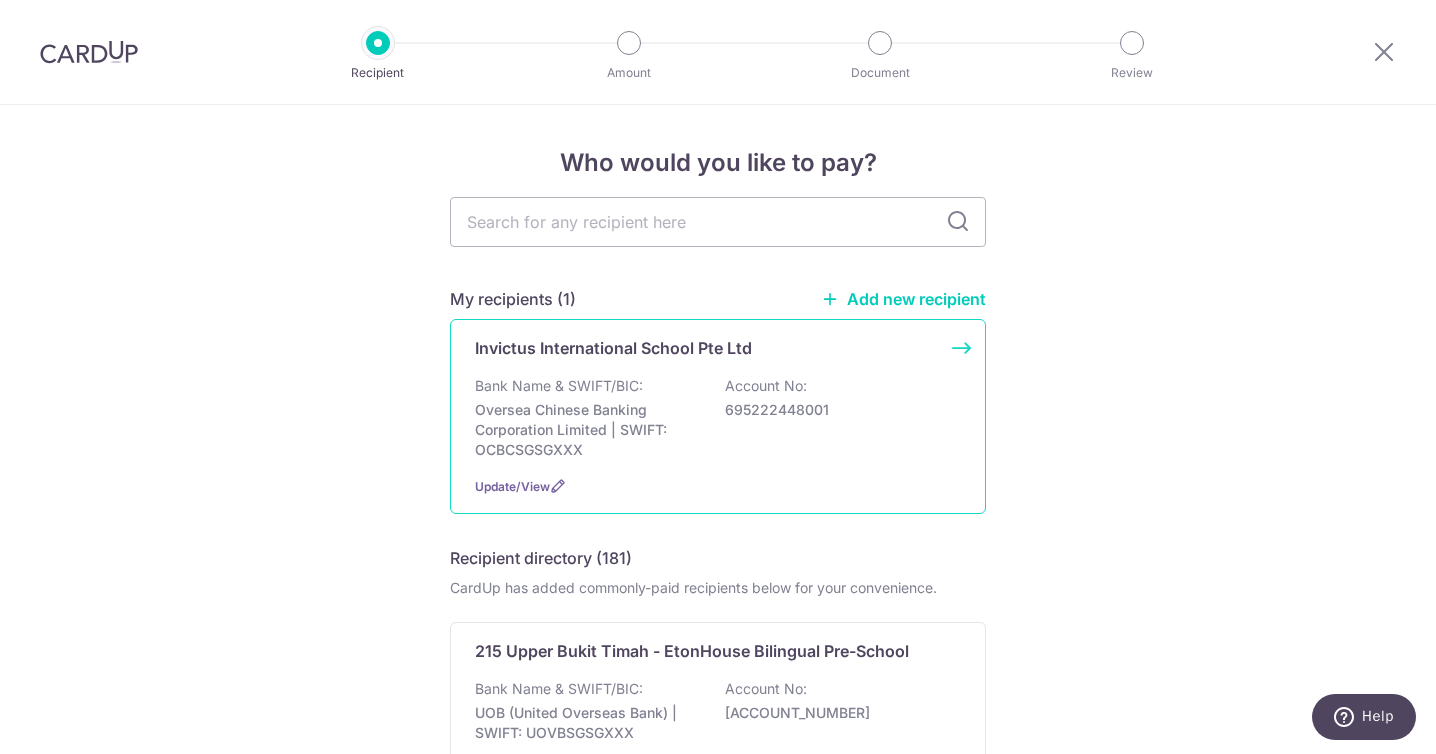 click on "Bank Name & SWIFT/BIC:
Oversea Chinese Banking Corporation Limited | SWIFT: OCBCSGSGXXX
Account No:
695222448001" at bounding box center (718, 418) 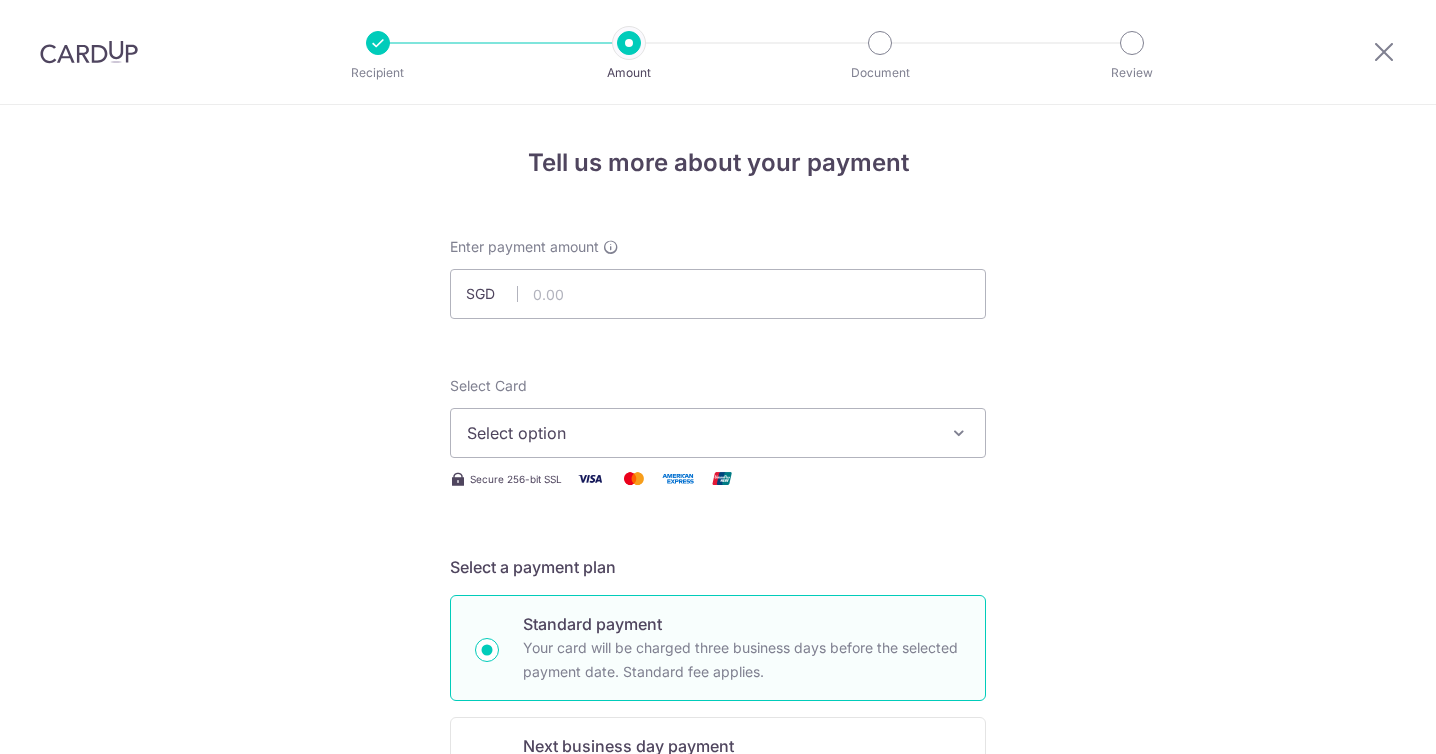 scroll, scrollTop: 0, scrollLeft: 0, axis: both 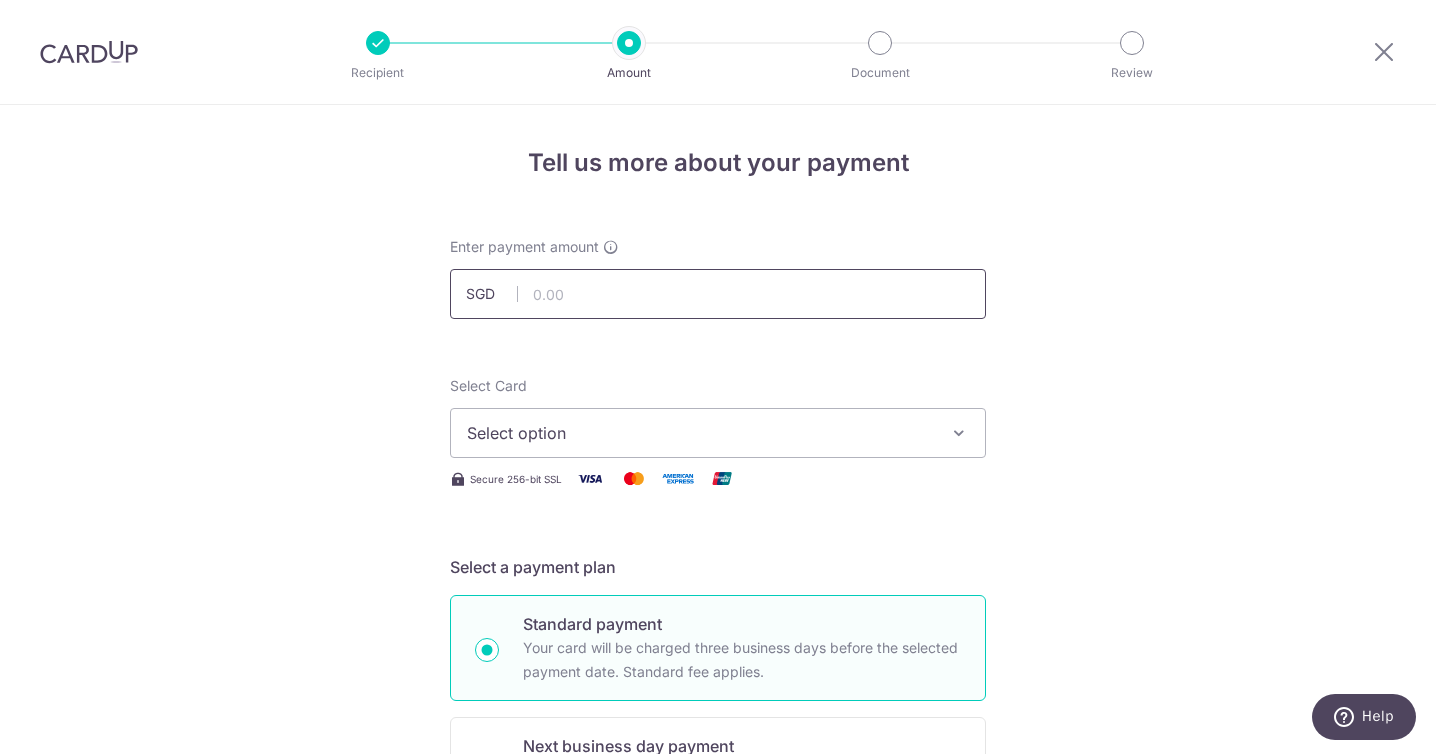 click at bounding box center [718, 294] 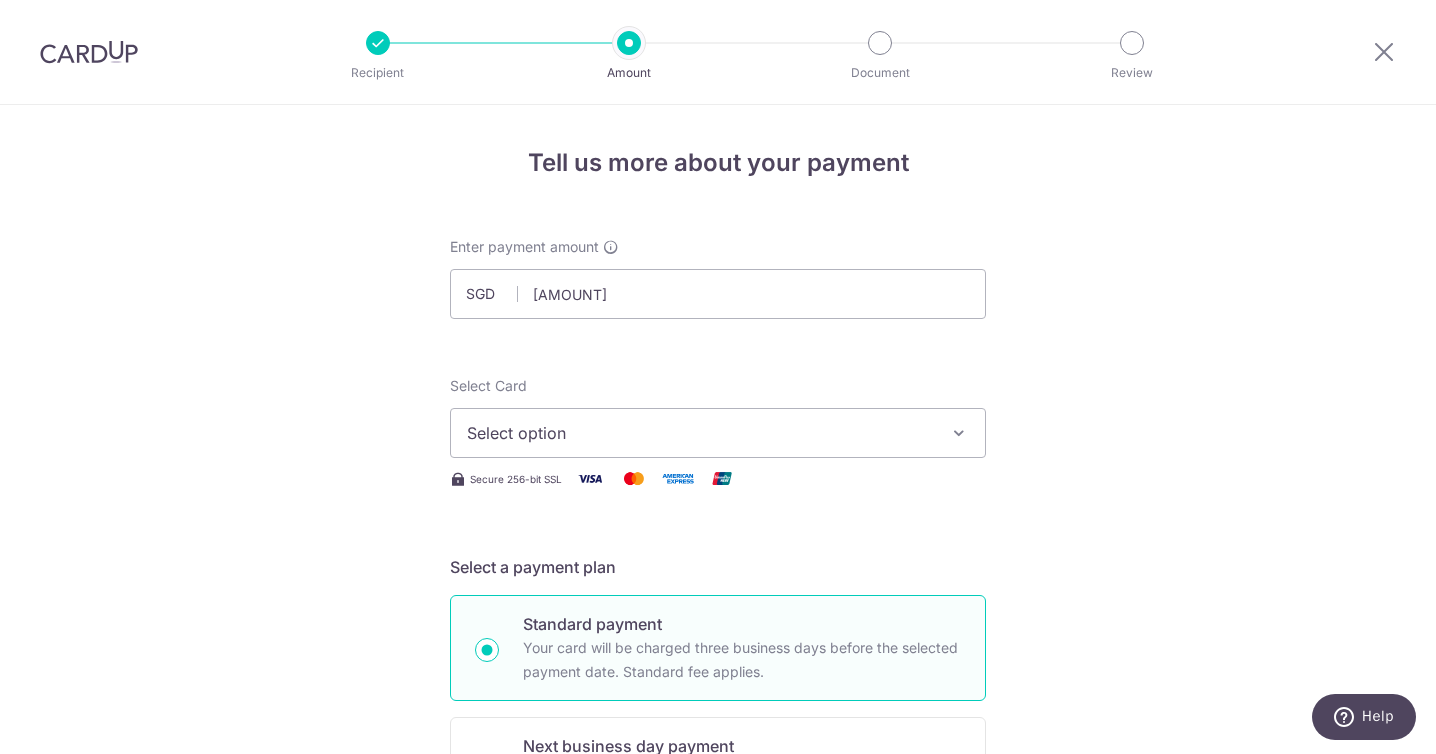 type on "6,347.07" 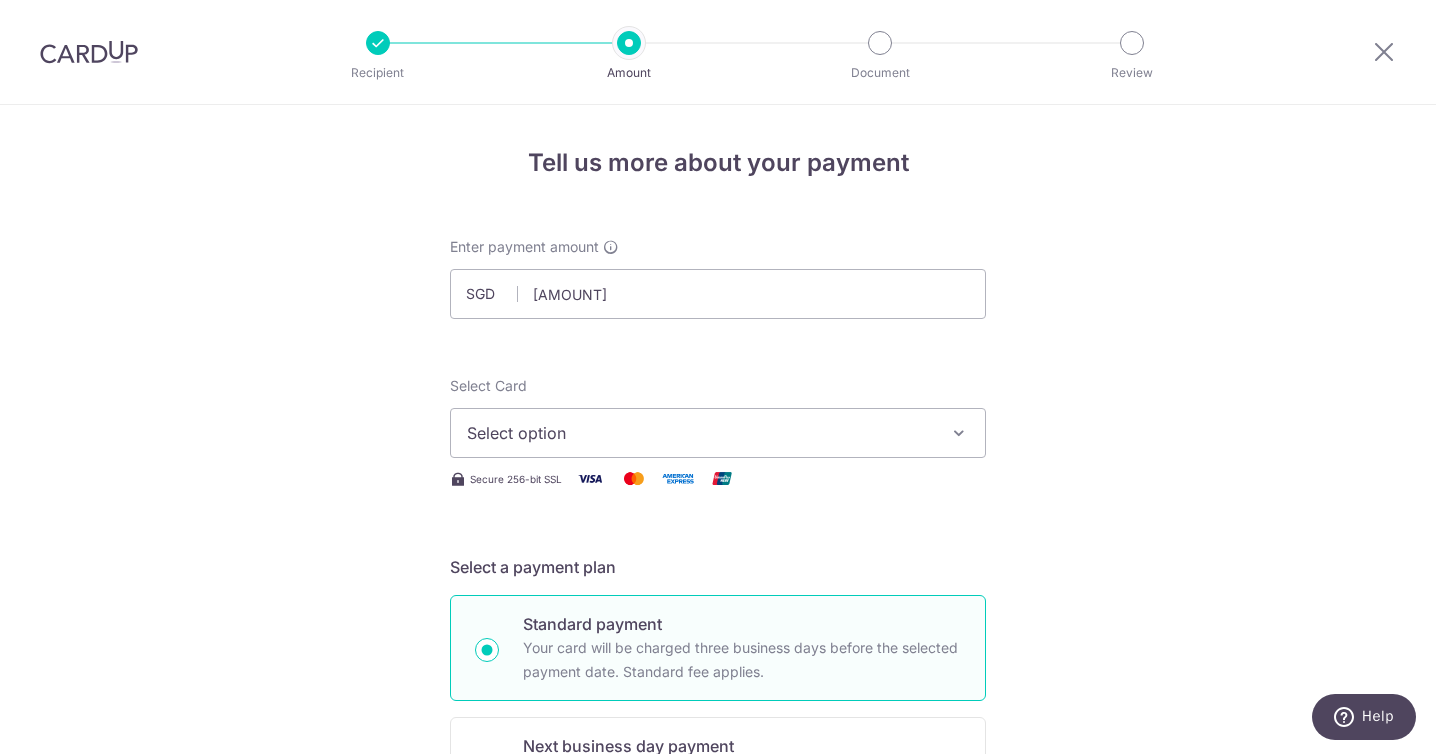 click on "Select option" at bounding box center (700, 433) 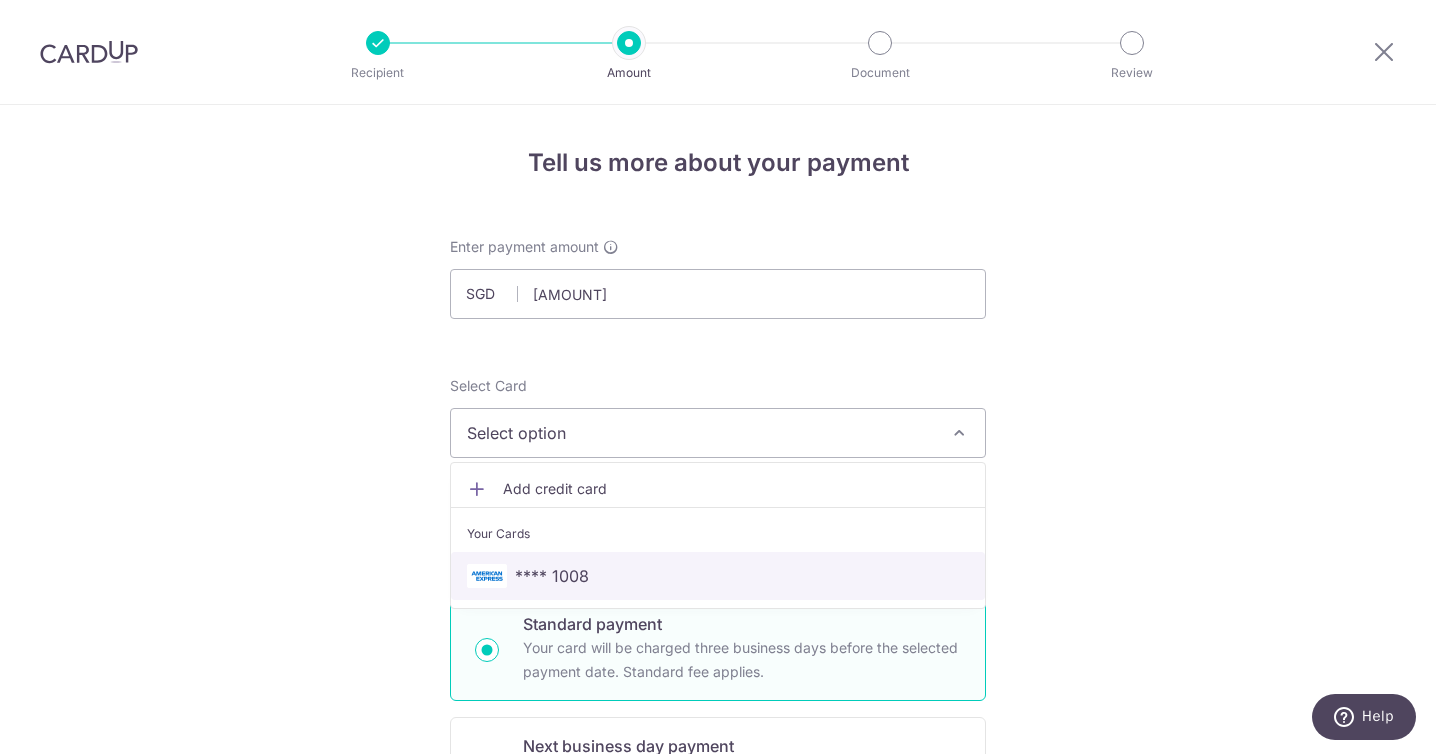 click on "**** 1008" at bounding box center [718, 576] 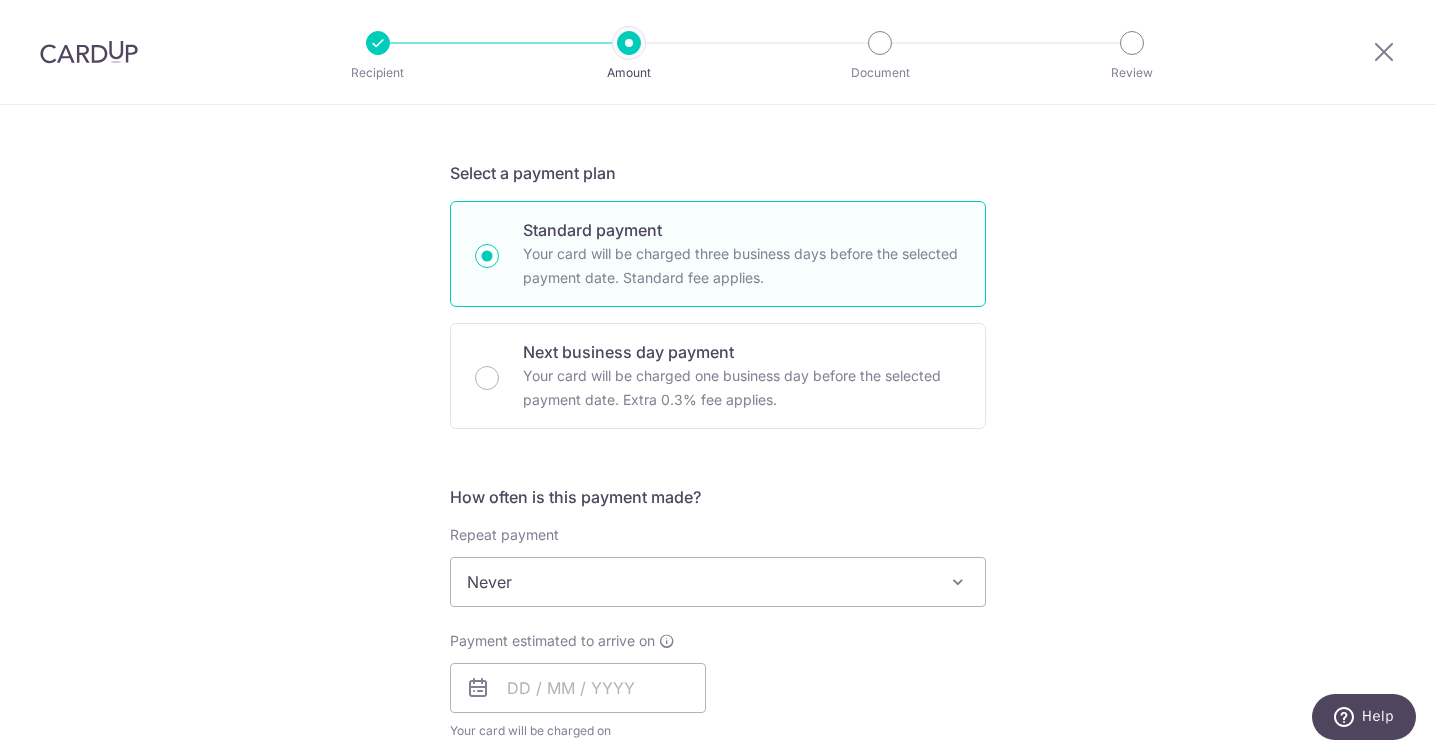 scroll, scrollTop: 398, scrollLeft: 0, axis: vertical 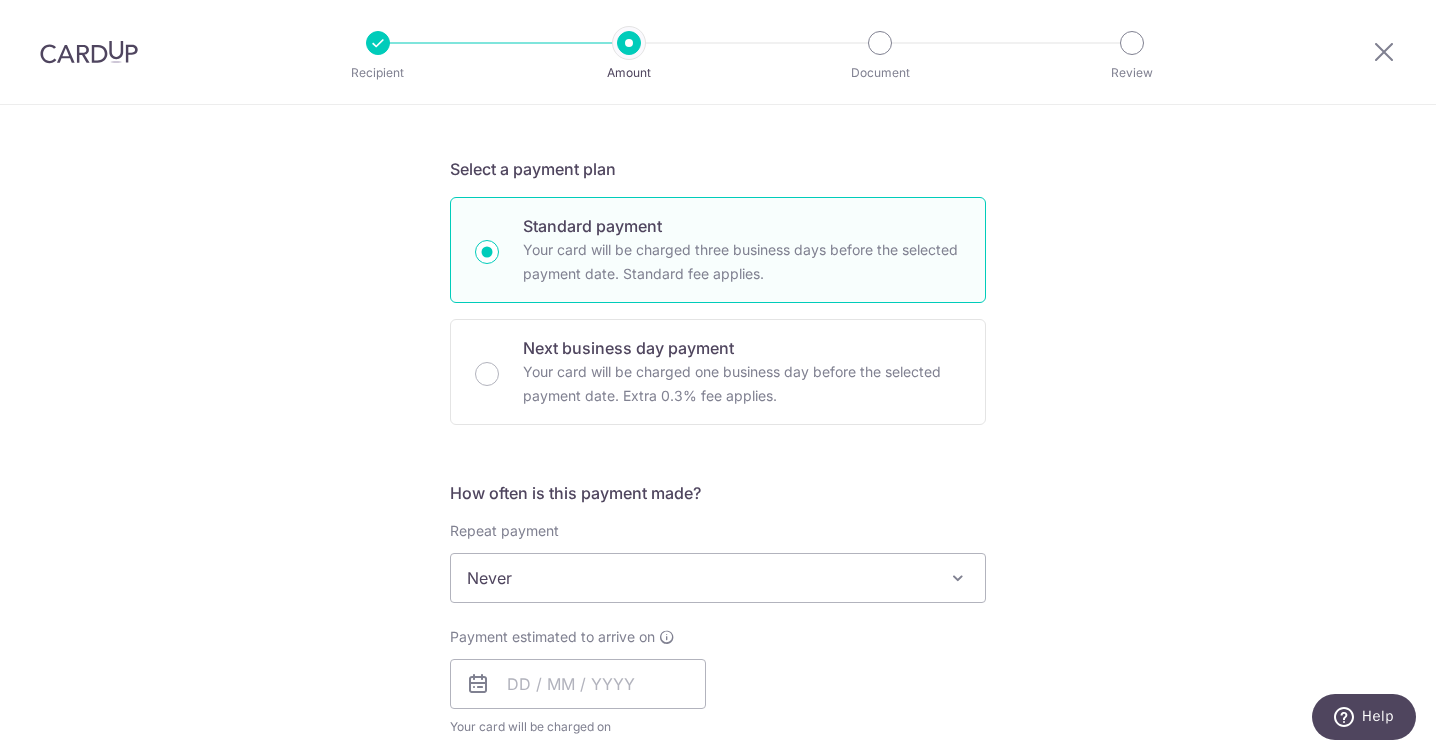 click on "Never" at bounding box center [718, 578] 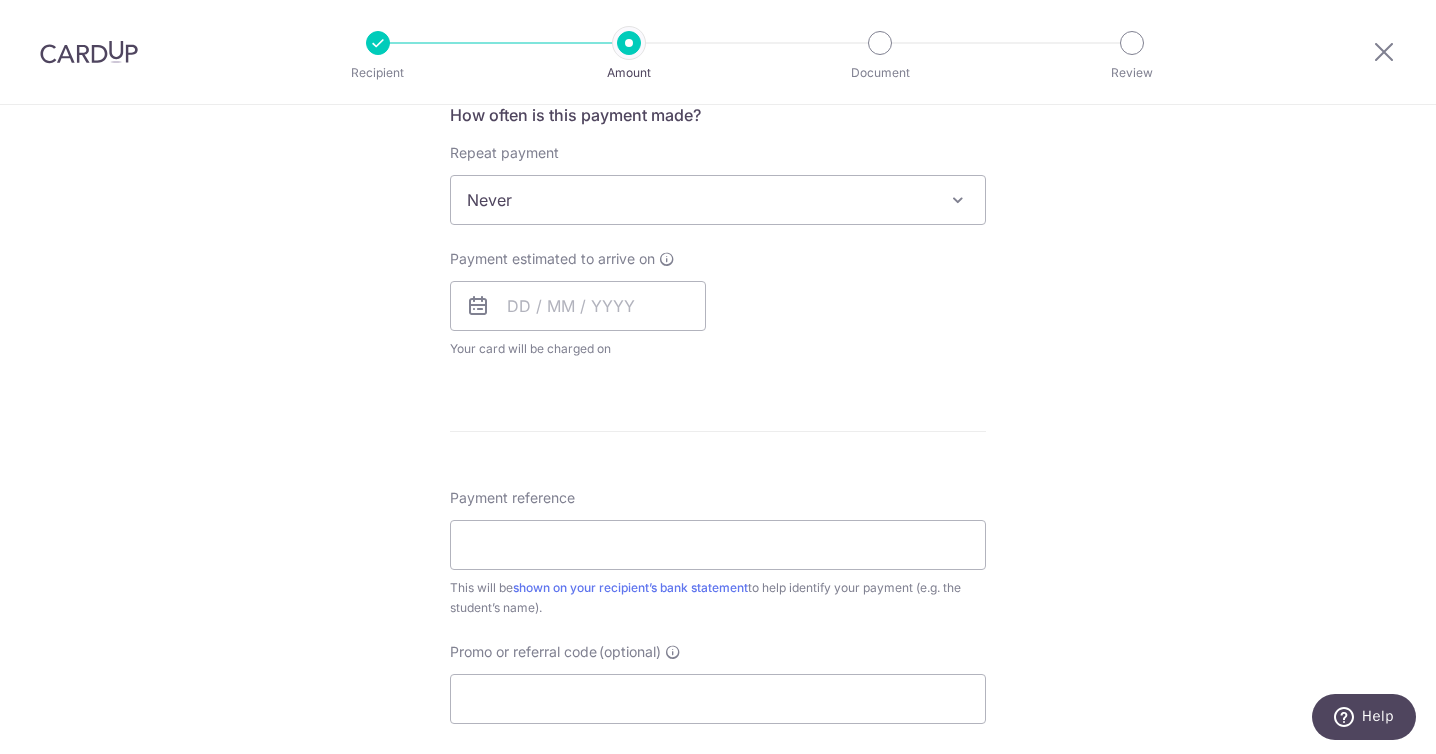 scroll, scrollTop: 780, scrollLeft: 0, axis: vertical 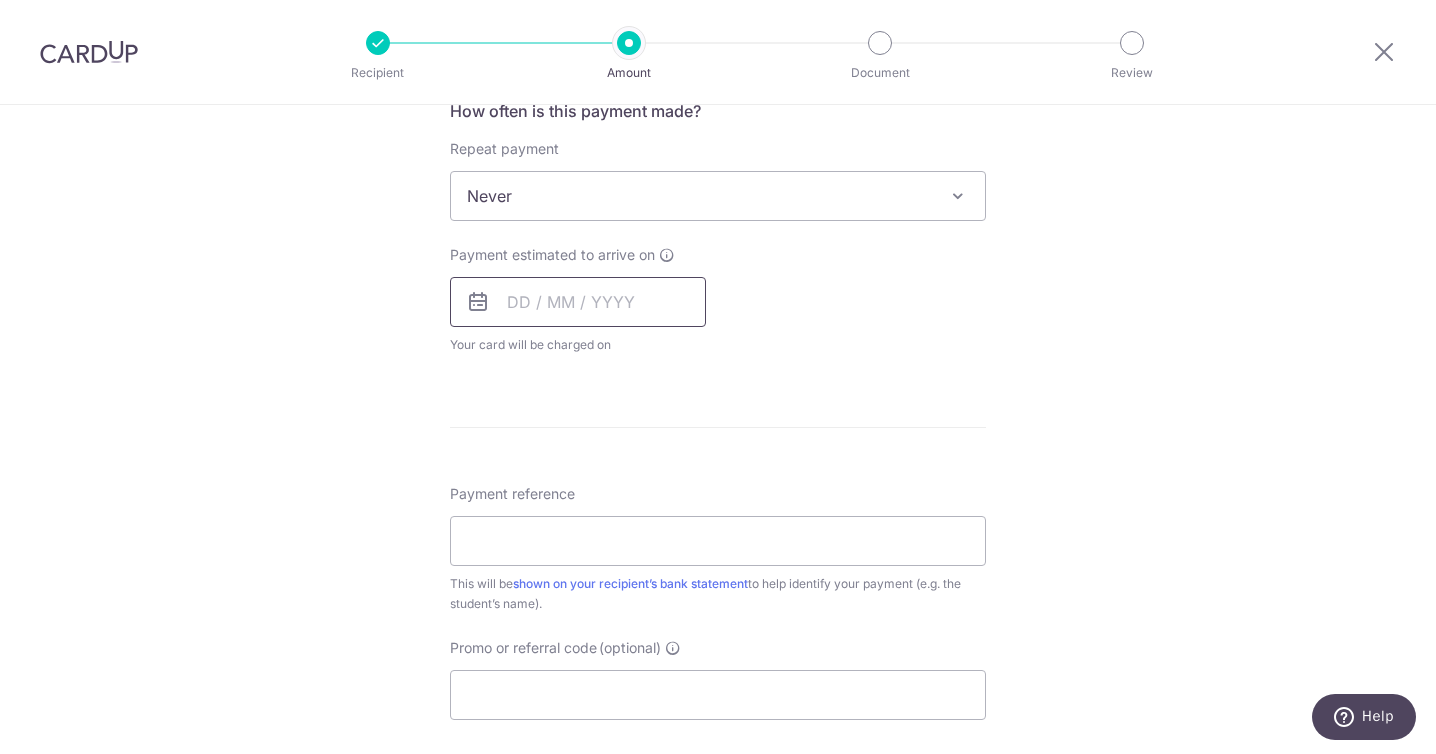click at bounding box center [578, 302] 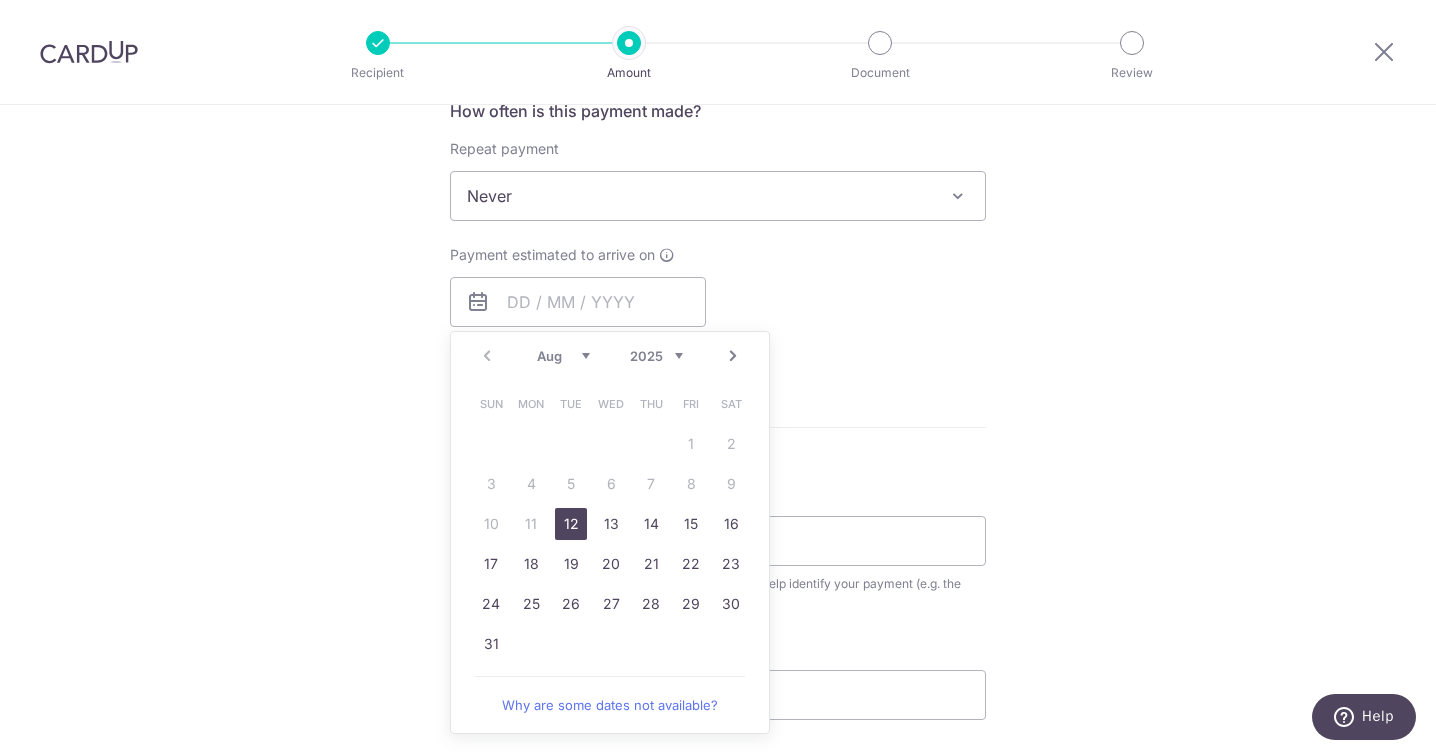 click on "12" at bounding box center [571, 524] 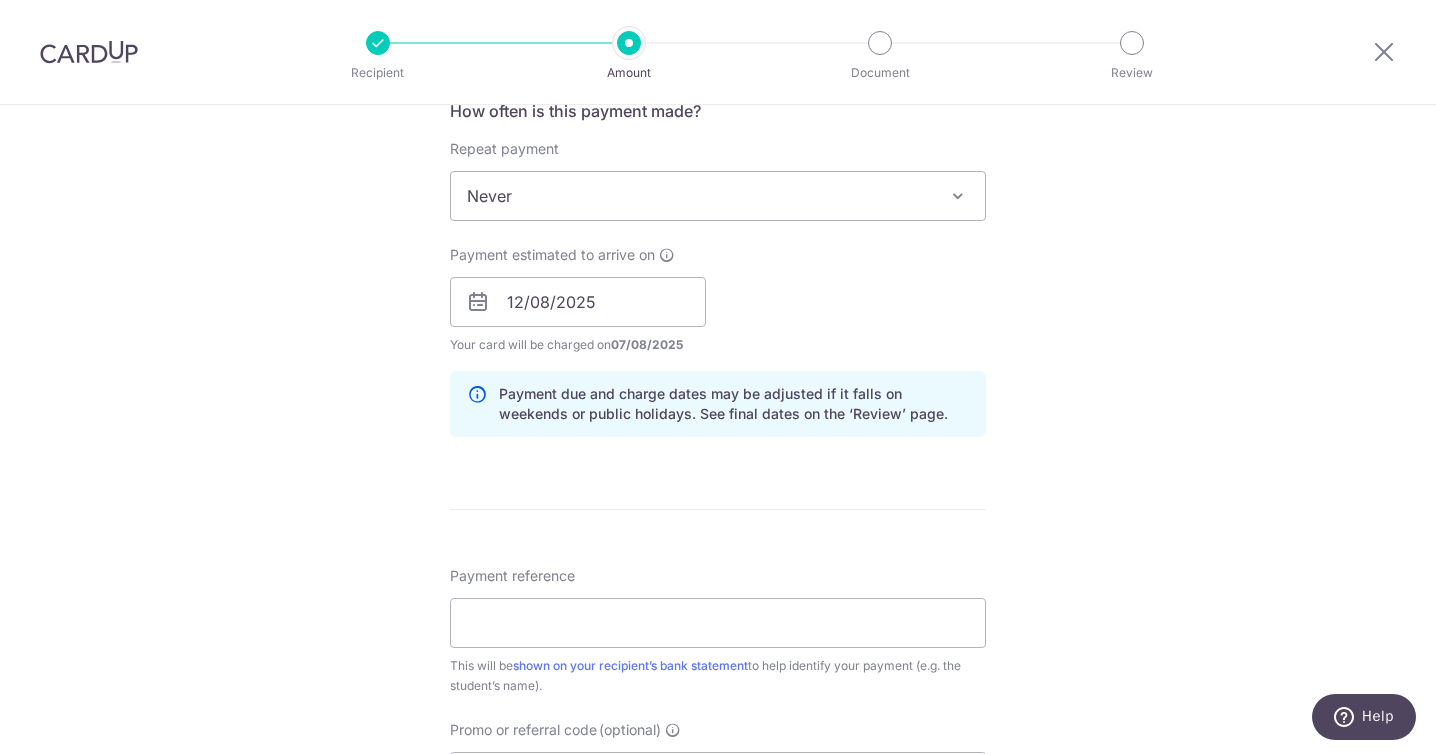click on "Tell us more about your payment
Enter payment amount
SGD
6,347.07
6347.07
Select Card
**** 1008
Add credit card
Your Cards
**** 1008
Secure 256-bit SSL
Text
New card details
Card
Secure 256-bit SSL" at bounding box center [718, 270] 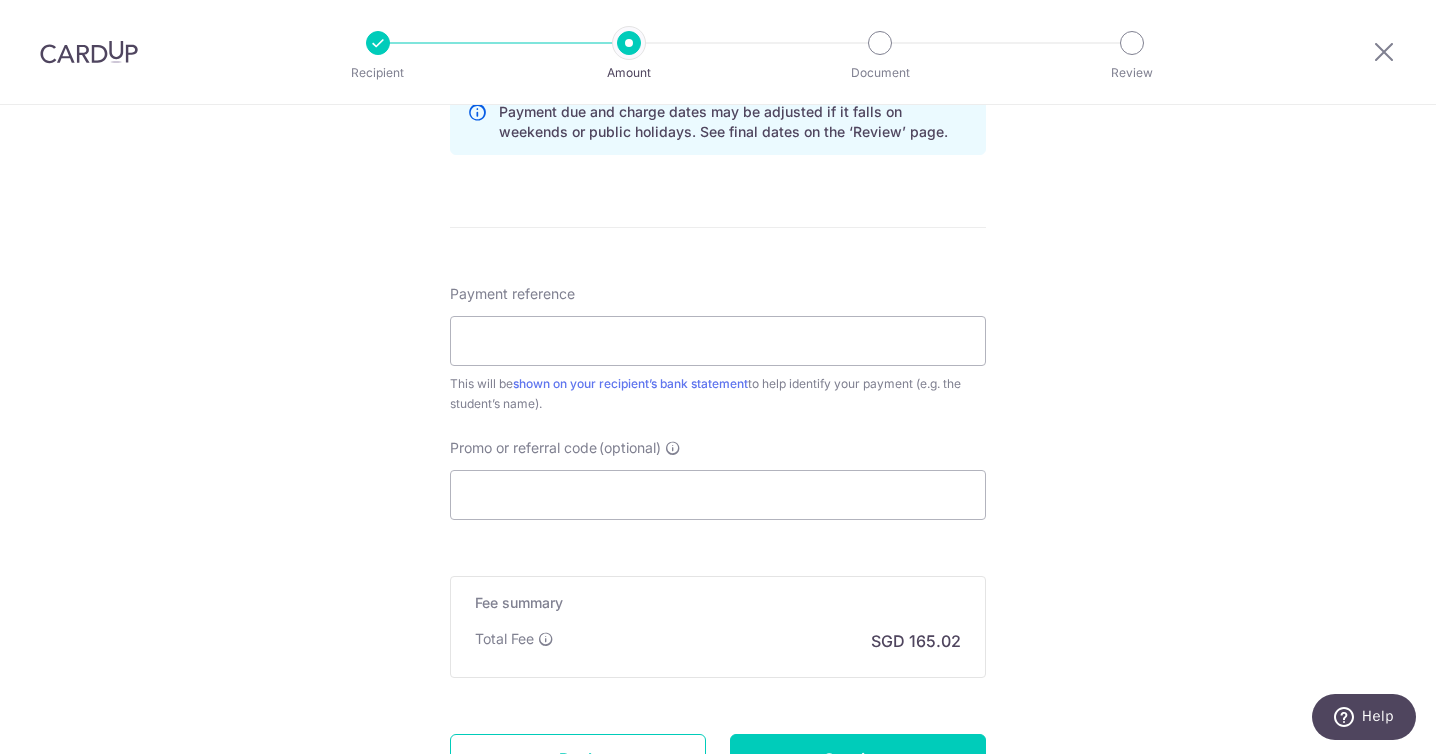 scroll, scrollTop: 1063, scrollLeft: 0, axis: vertical 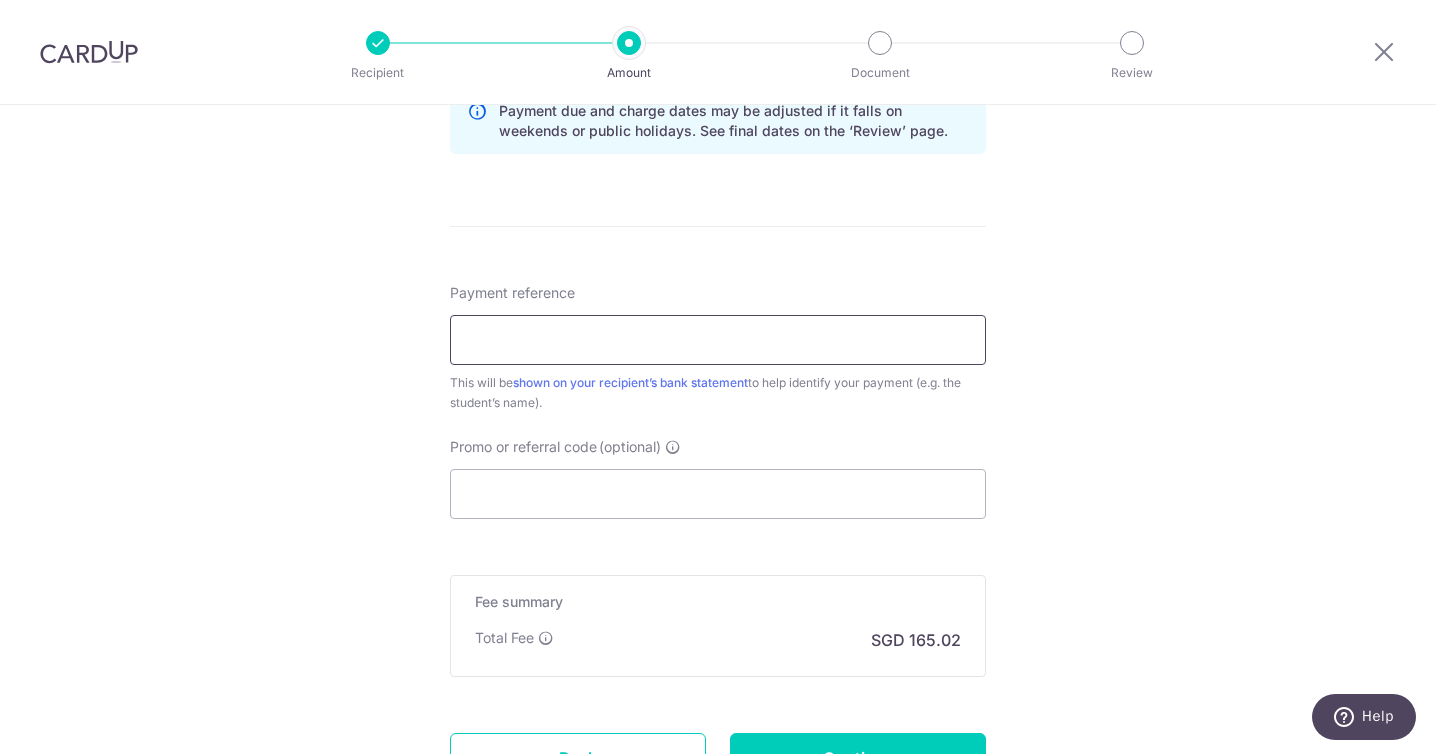 click on "Payment reference" at bounding box center (718, 340) 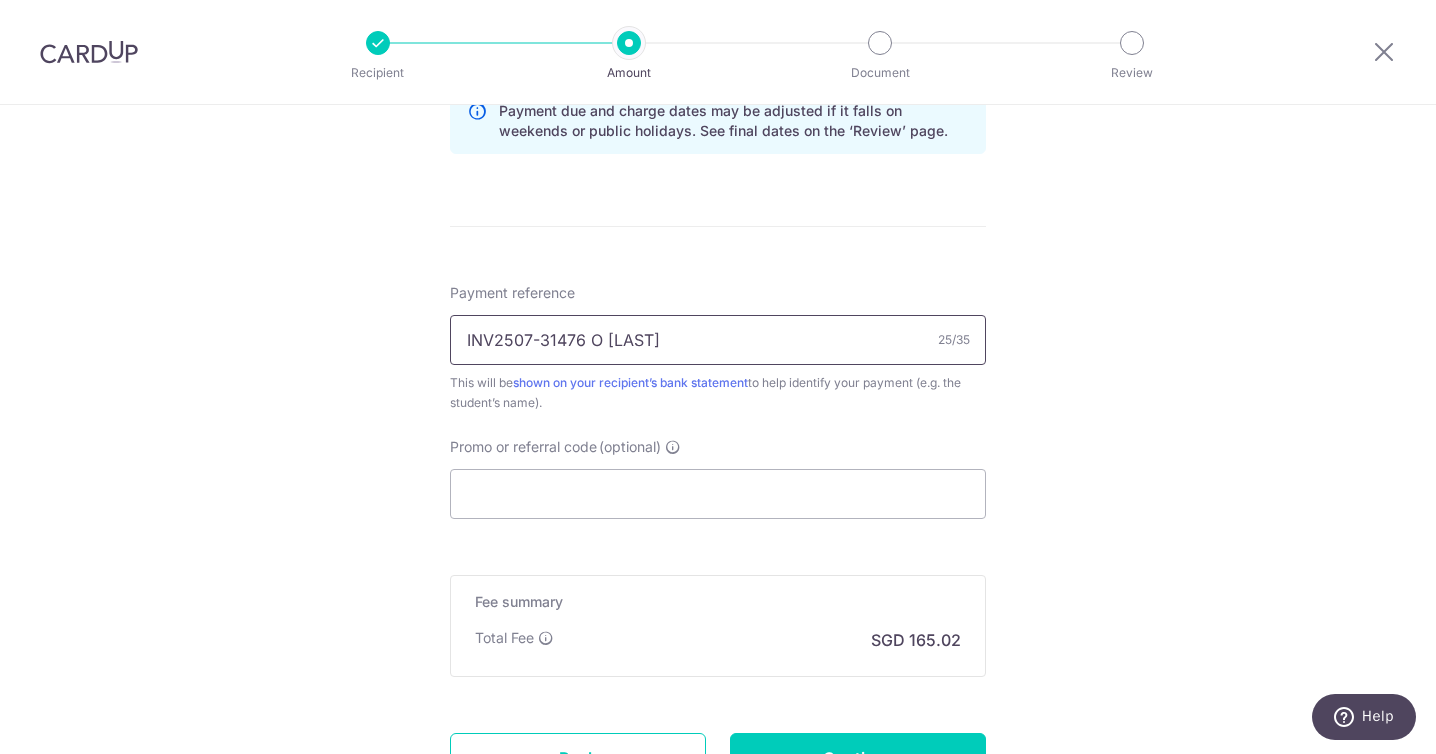 type on "INV2507-31476 O Stapleton" 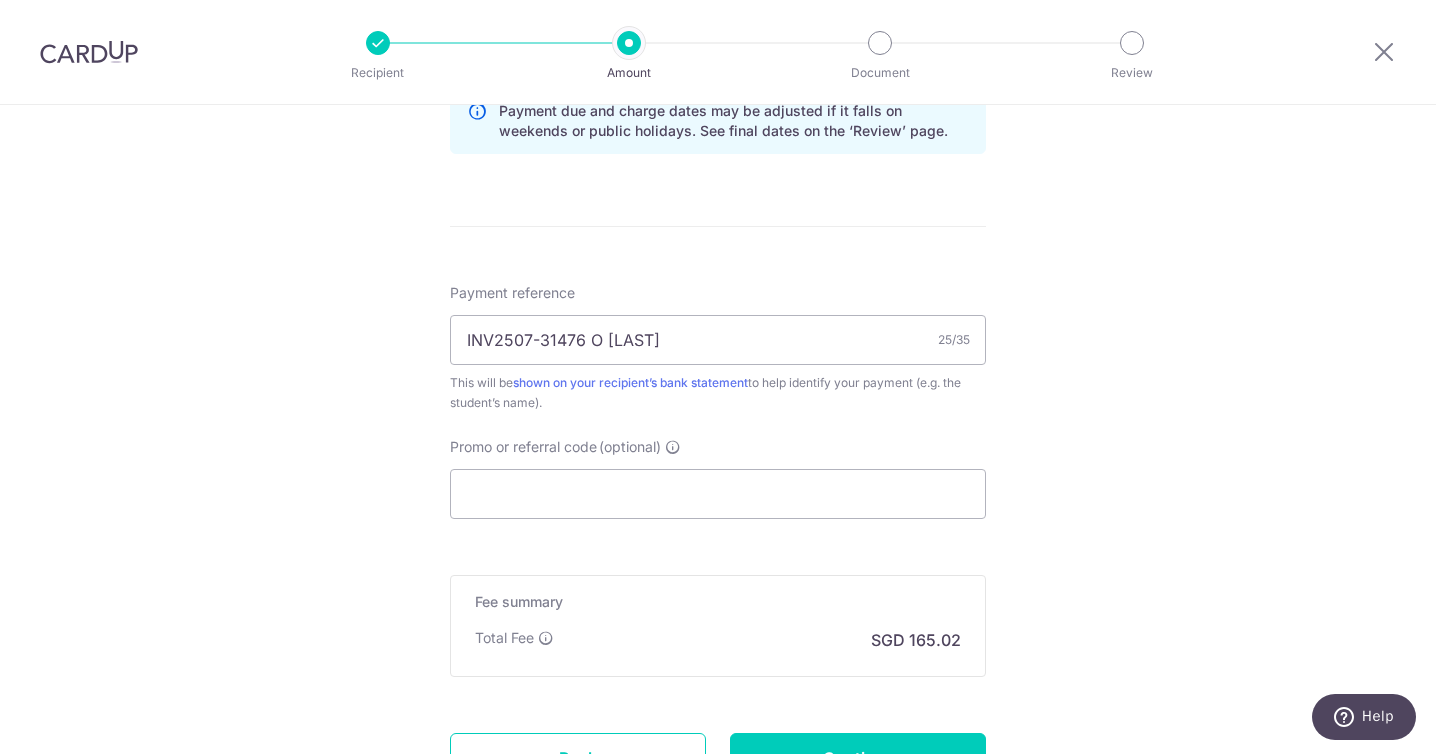 click on "Tell us more about your payment
Enter payment amount
SGD
6,347.07
6347.07
Select Card
**** 1008
Add credit card
Your Cards
**** 1008
Secure 256-bit SSL
Text
New card details
Card
Secure 256-bit SSL" at bounding box center (718, -13) 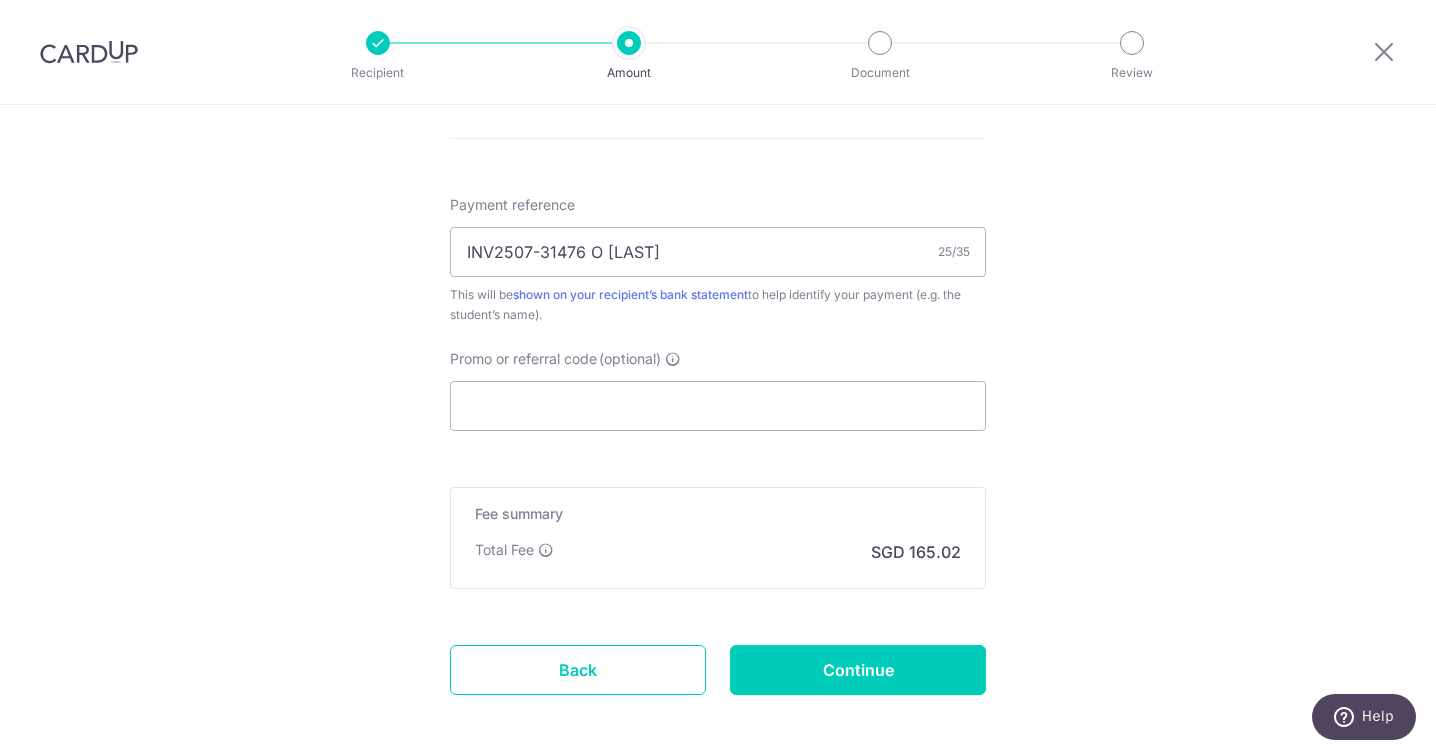 scroll, scrollTop: 1242, scrollLeft: 0, axis: vertical 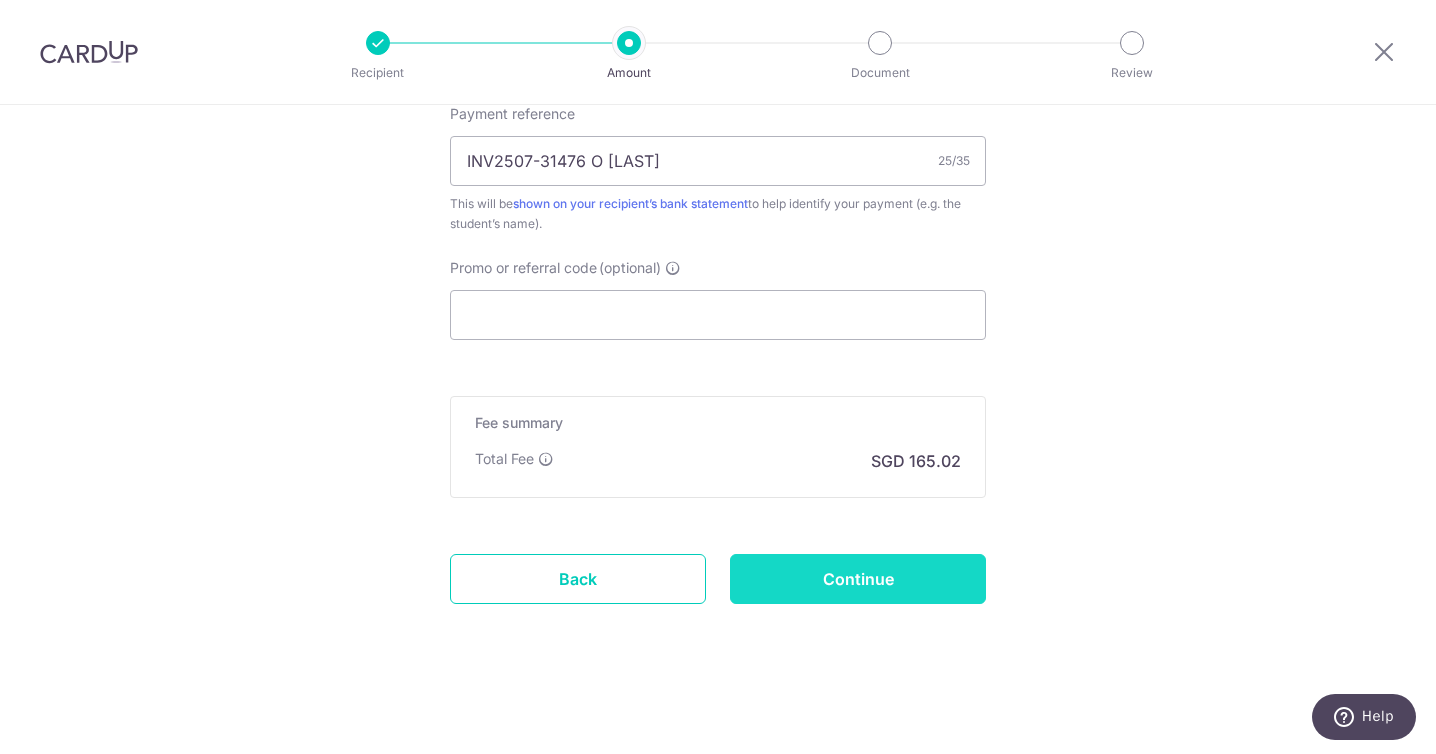 click on "Continue" at bounding box center (858, 579) 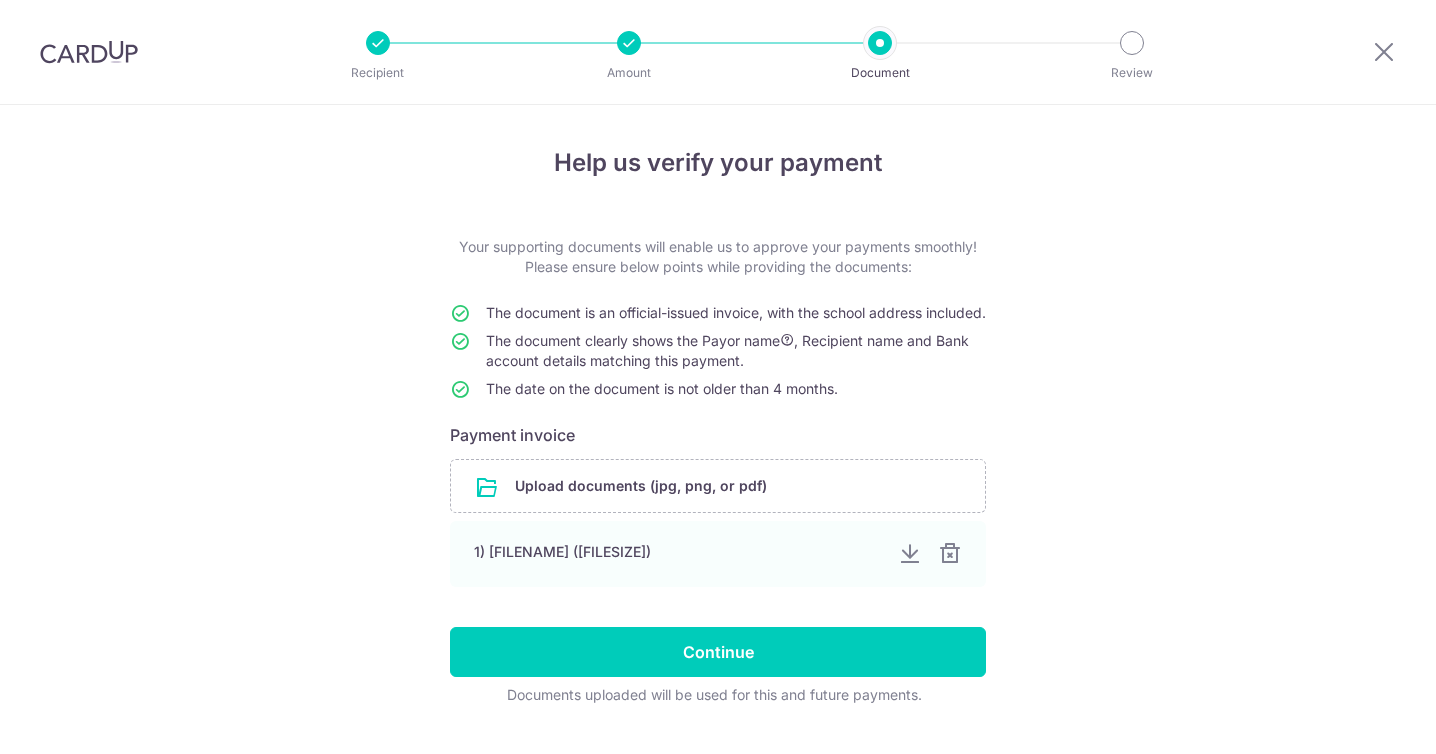 scroll, scrollTop: 0, scrollLeft: 0, axis: both 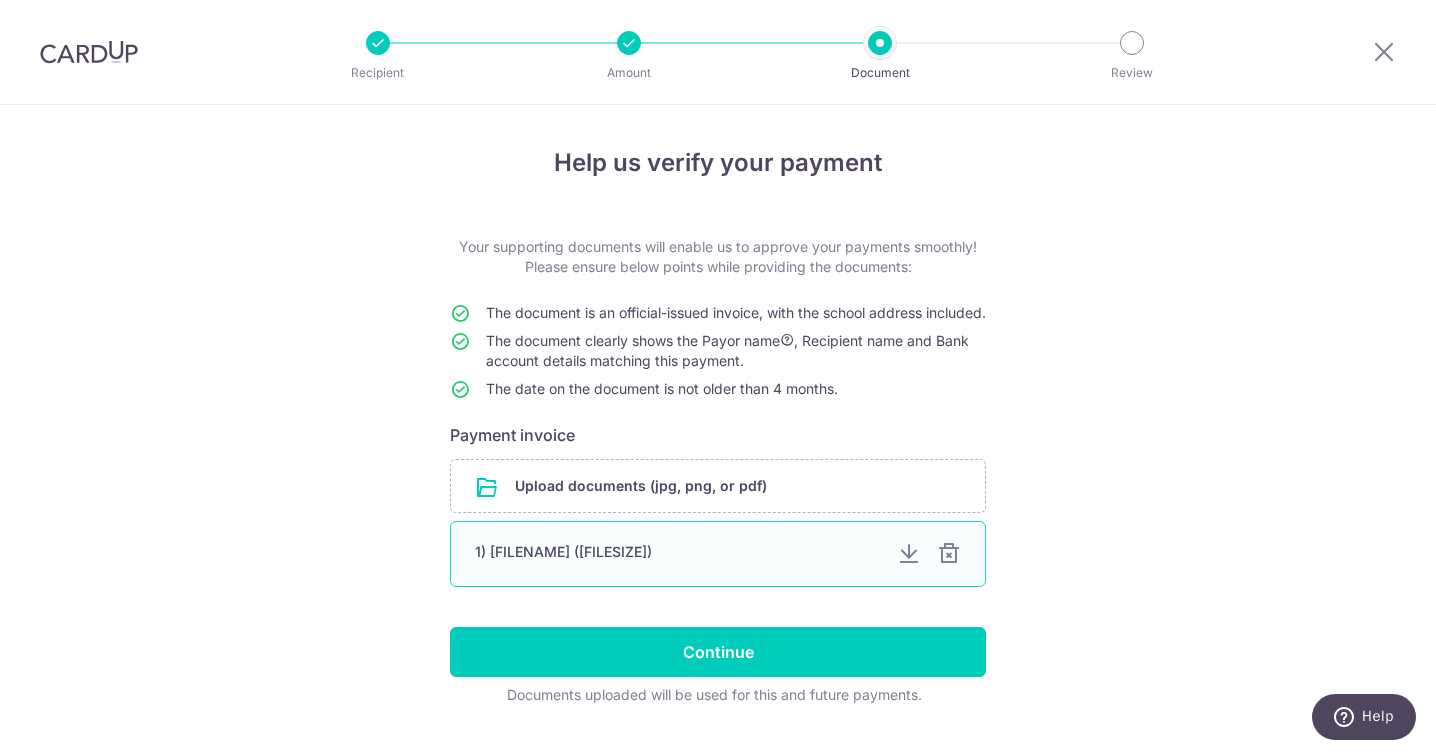 click at bounding box center (949, 554) 